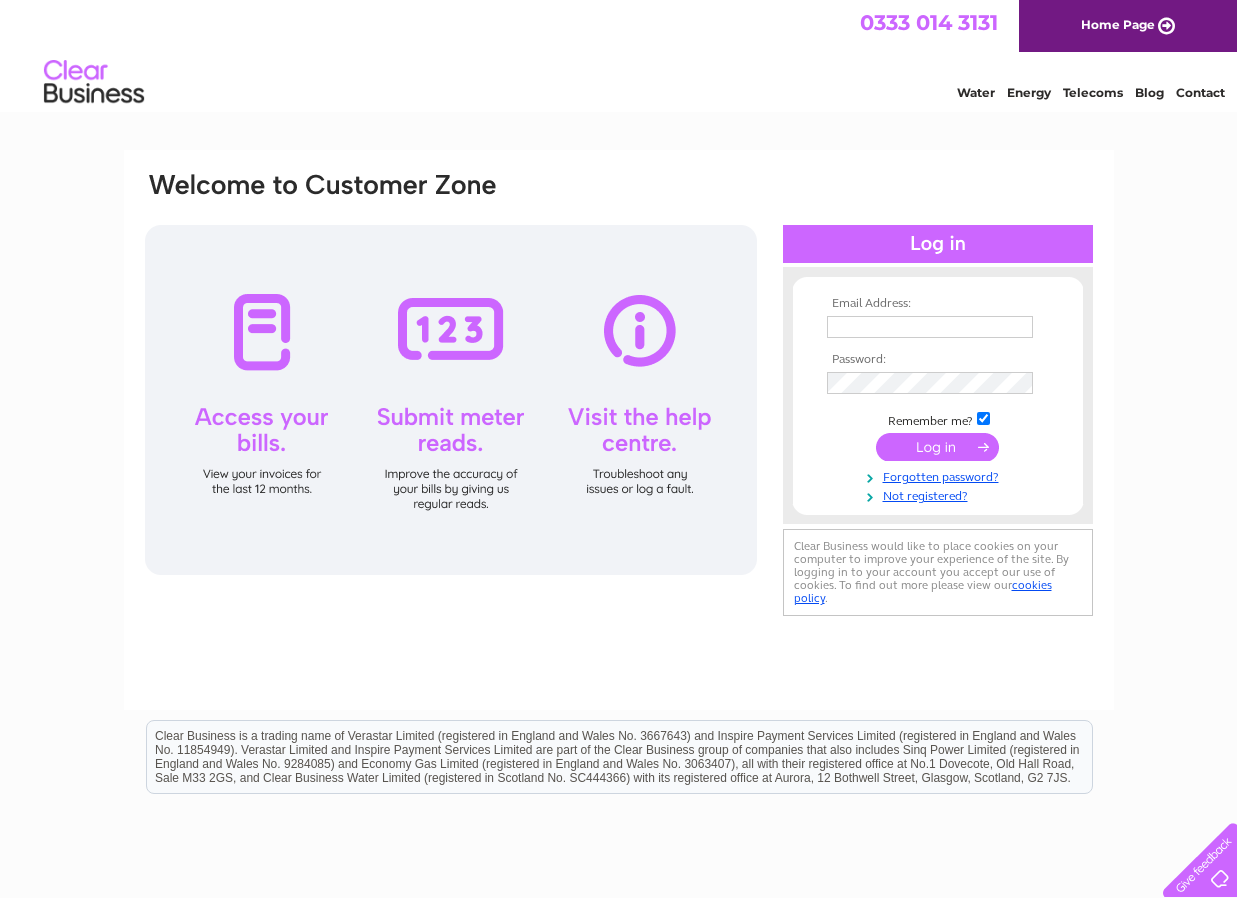 scroll, scrollTop: 0, scrollLeft: 0, axis: both 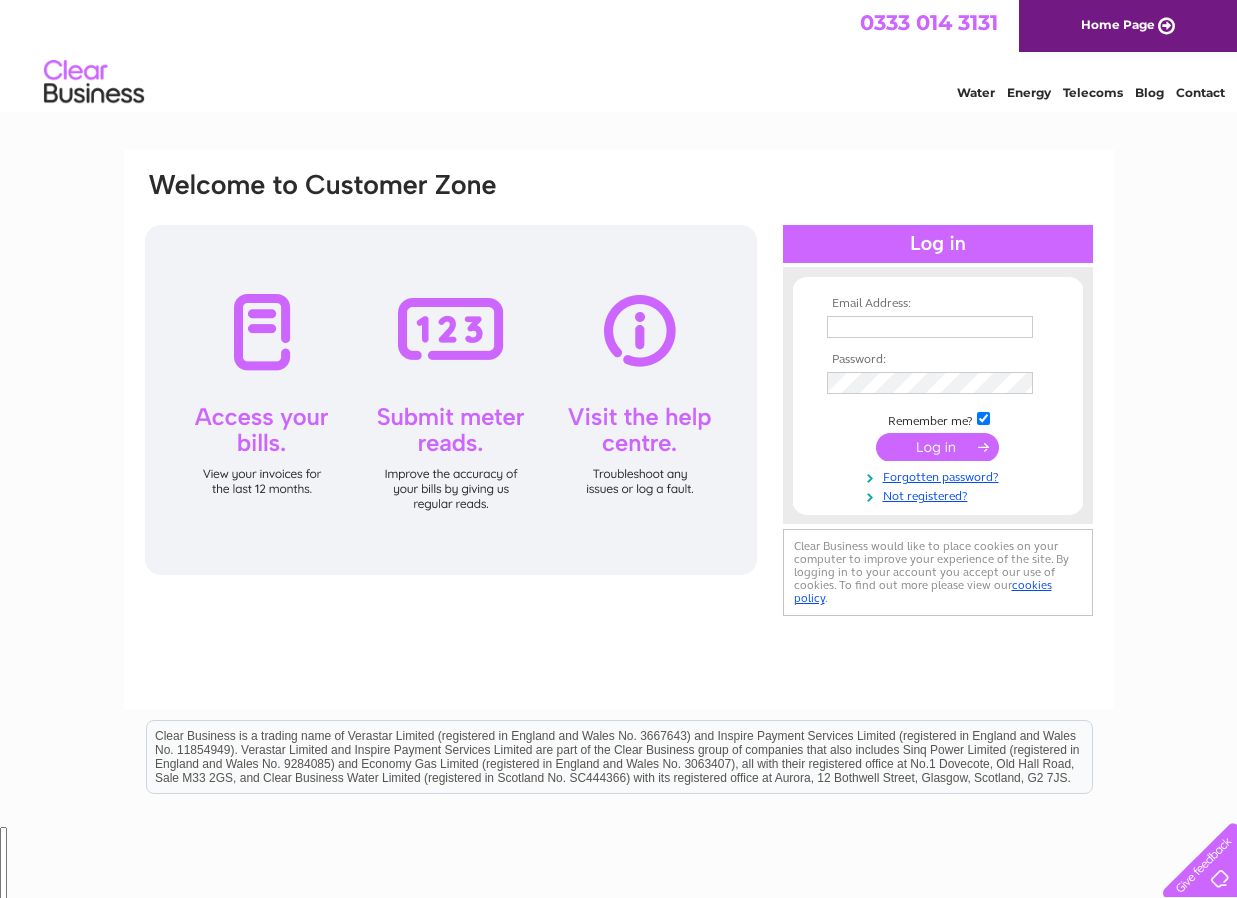 click at bounding box center (938, 327) 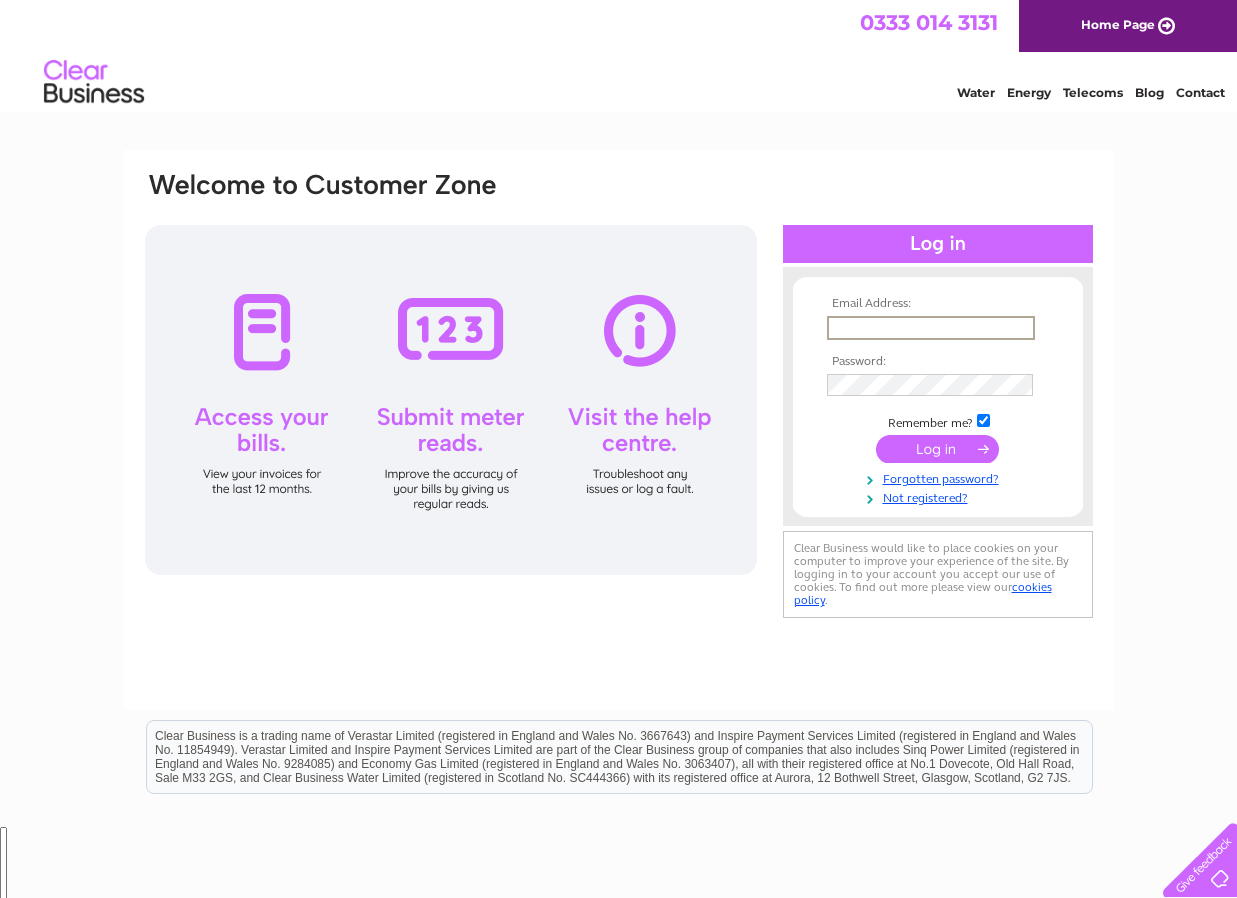 type on "adam@mortgagehubltd.co.uk" 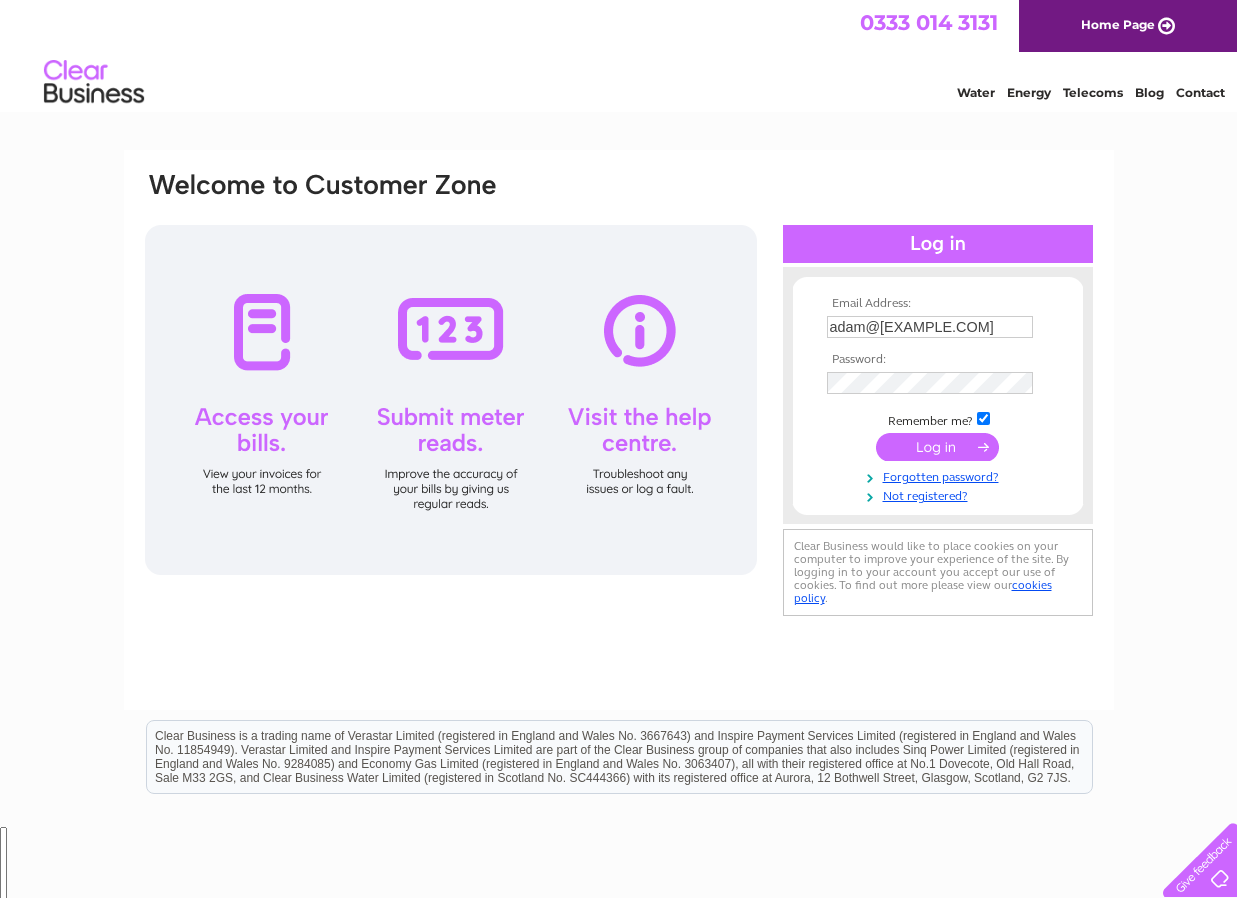 click at bounding box center (938, 383) 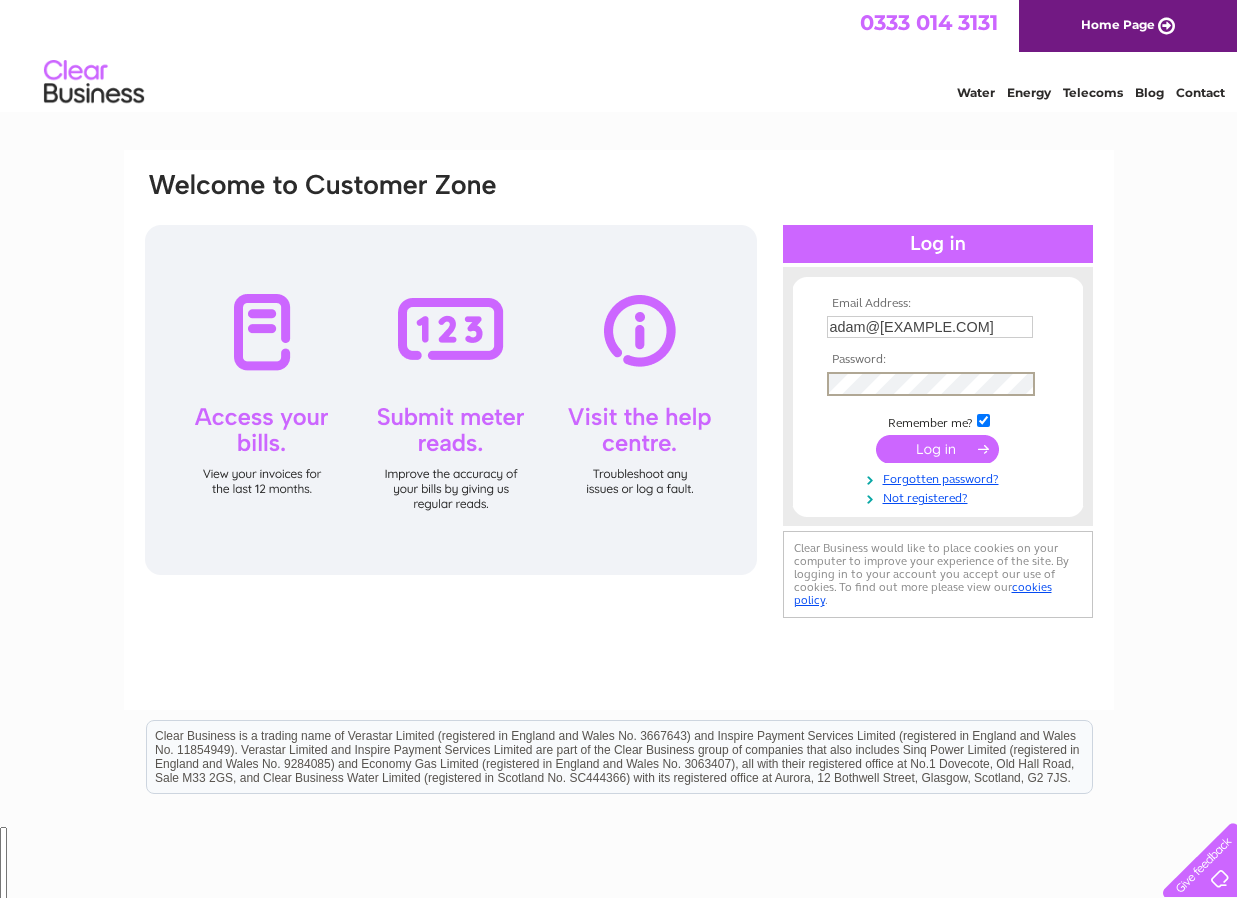 click on "adam@mortgagehubltd.co.uk" at bounding box center [930, 327] 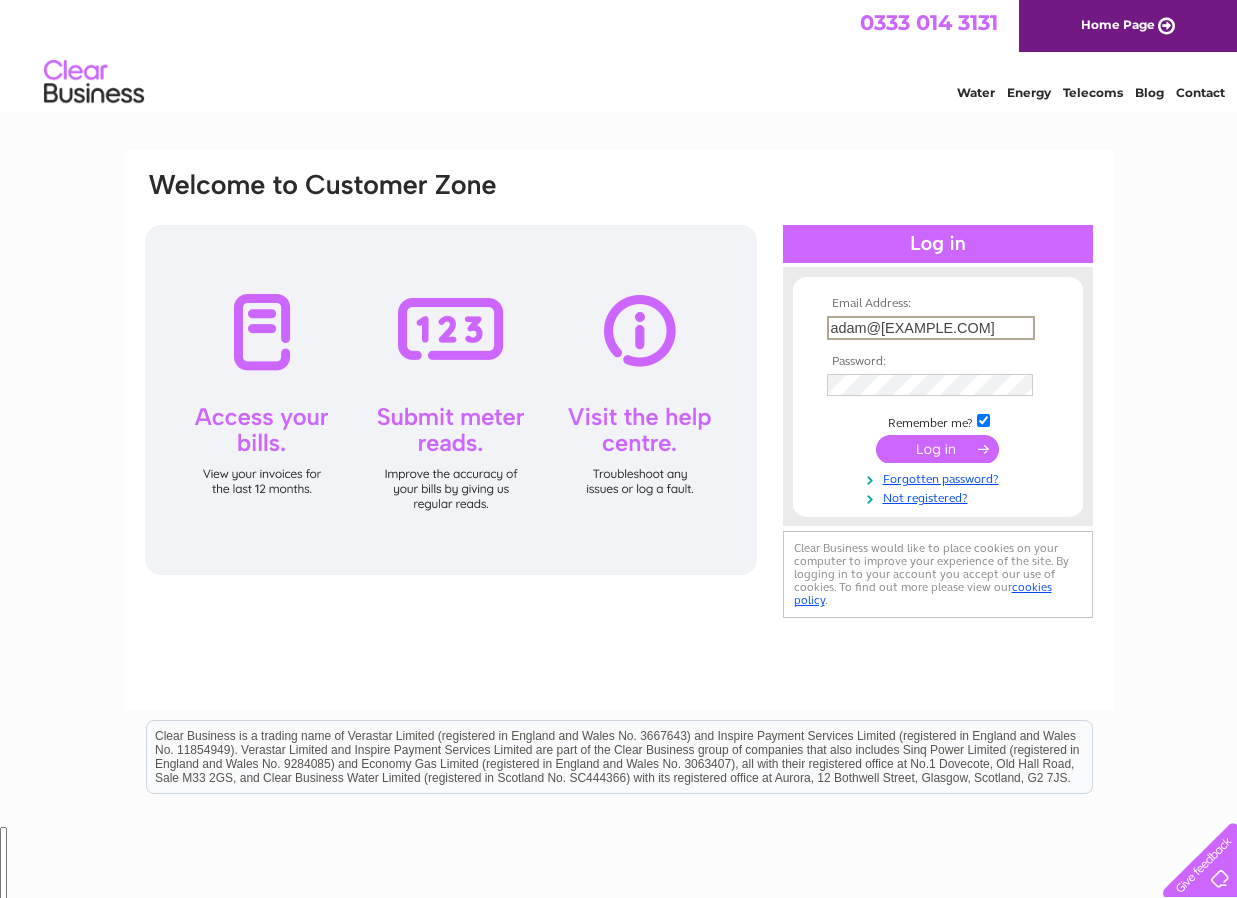click on "adam@mortgagehubltd.co.uk" at bounding box center (931, 328) 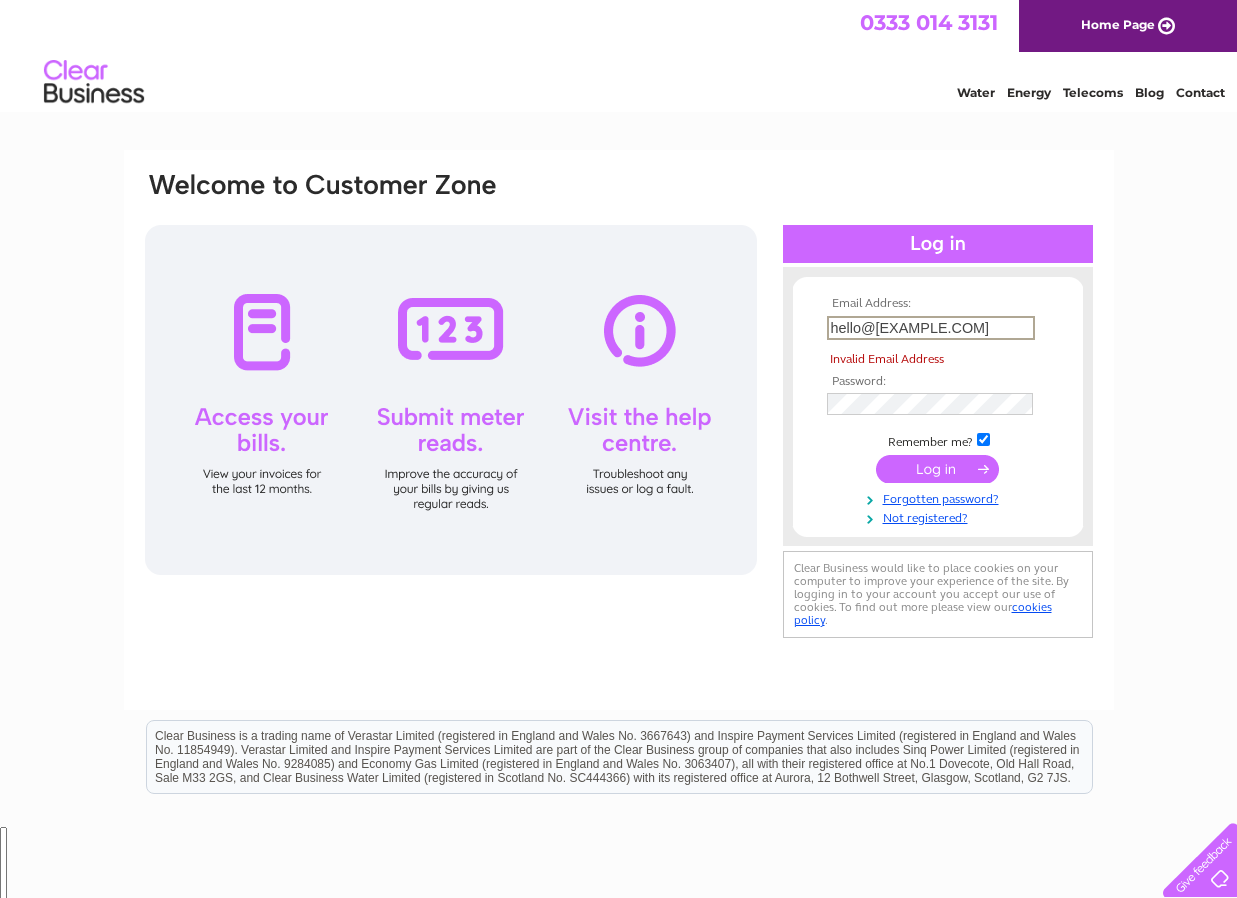 scroll, scrollTop: 0, scrollLeft: 18, axis: horizontal 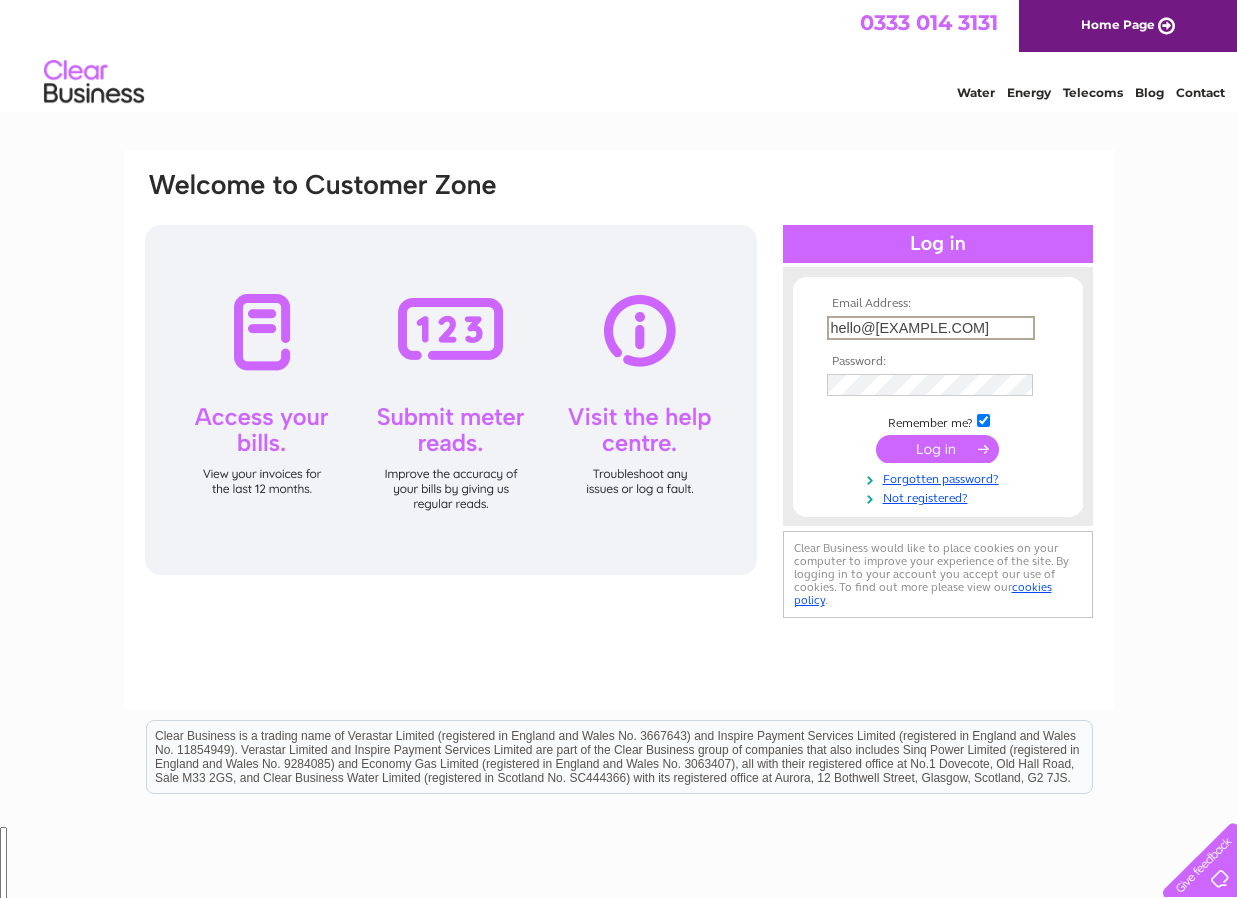 type on "hello@cobblersbarandbistro.co.uk" 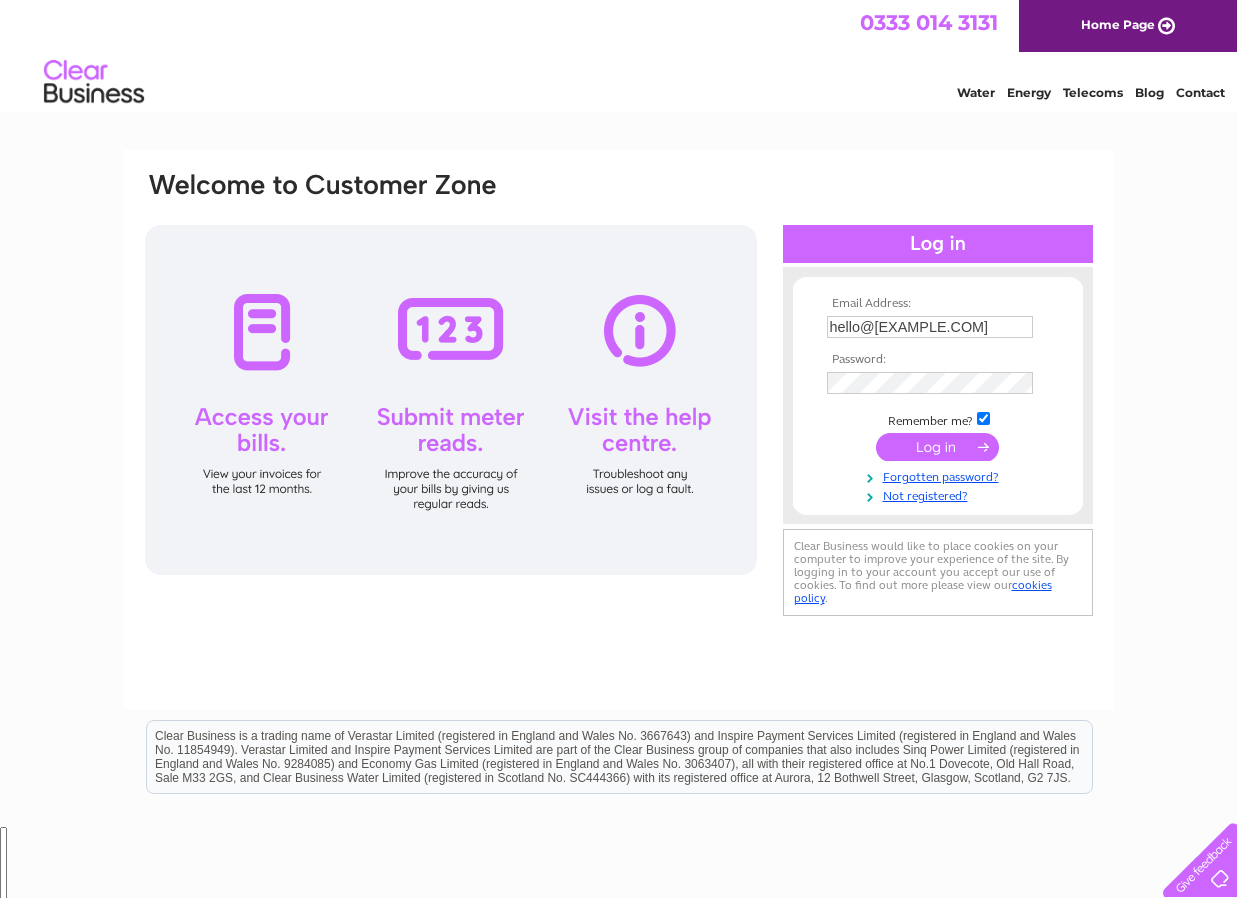 click on "Email Address:
hello@cobblersbarandbistro.co.uk
Password:
Remember me?" at bounding box center (938, 400) 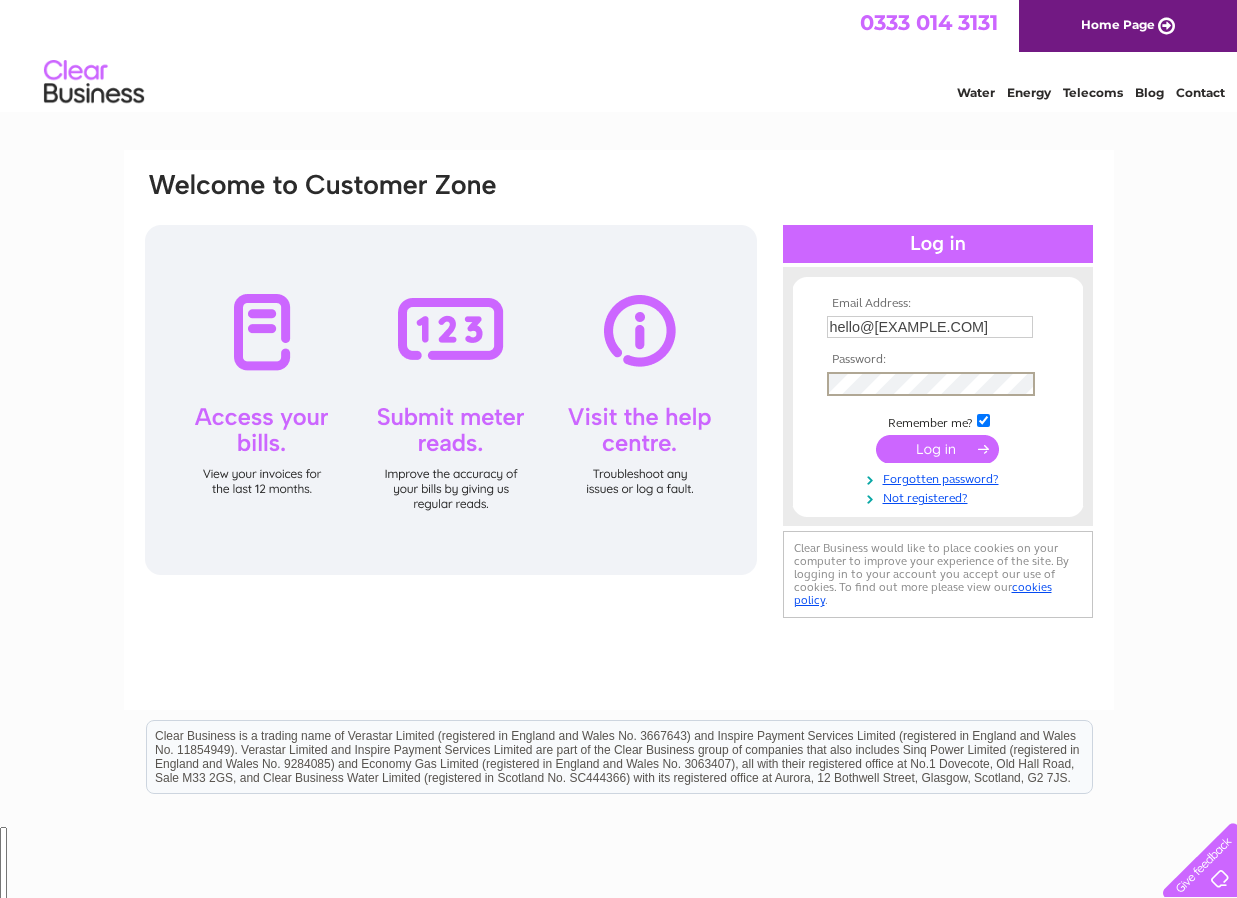 click at bounding box center (937, 449) 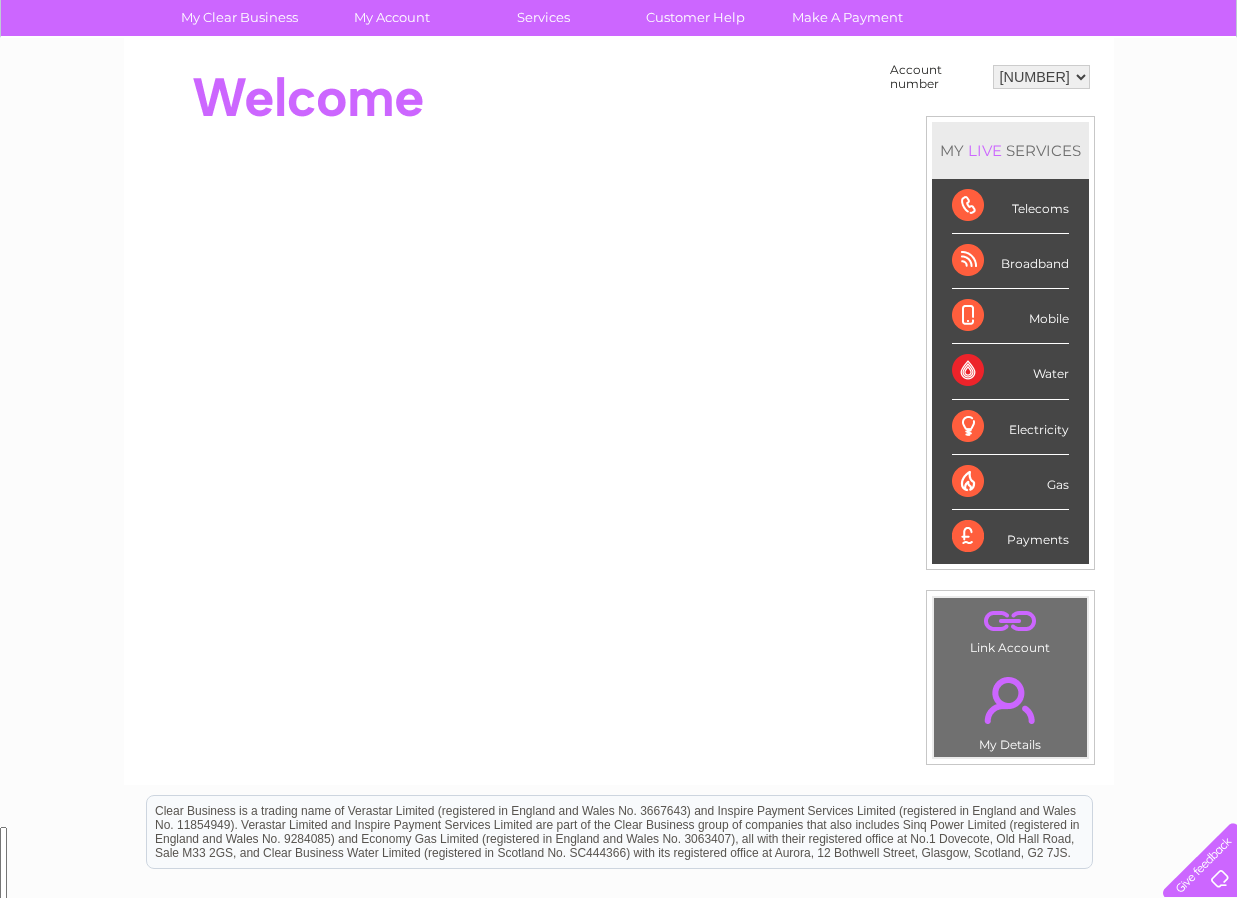 scroll, scrollTop: 0, scrollLeft: 0, axis: both 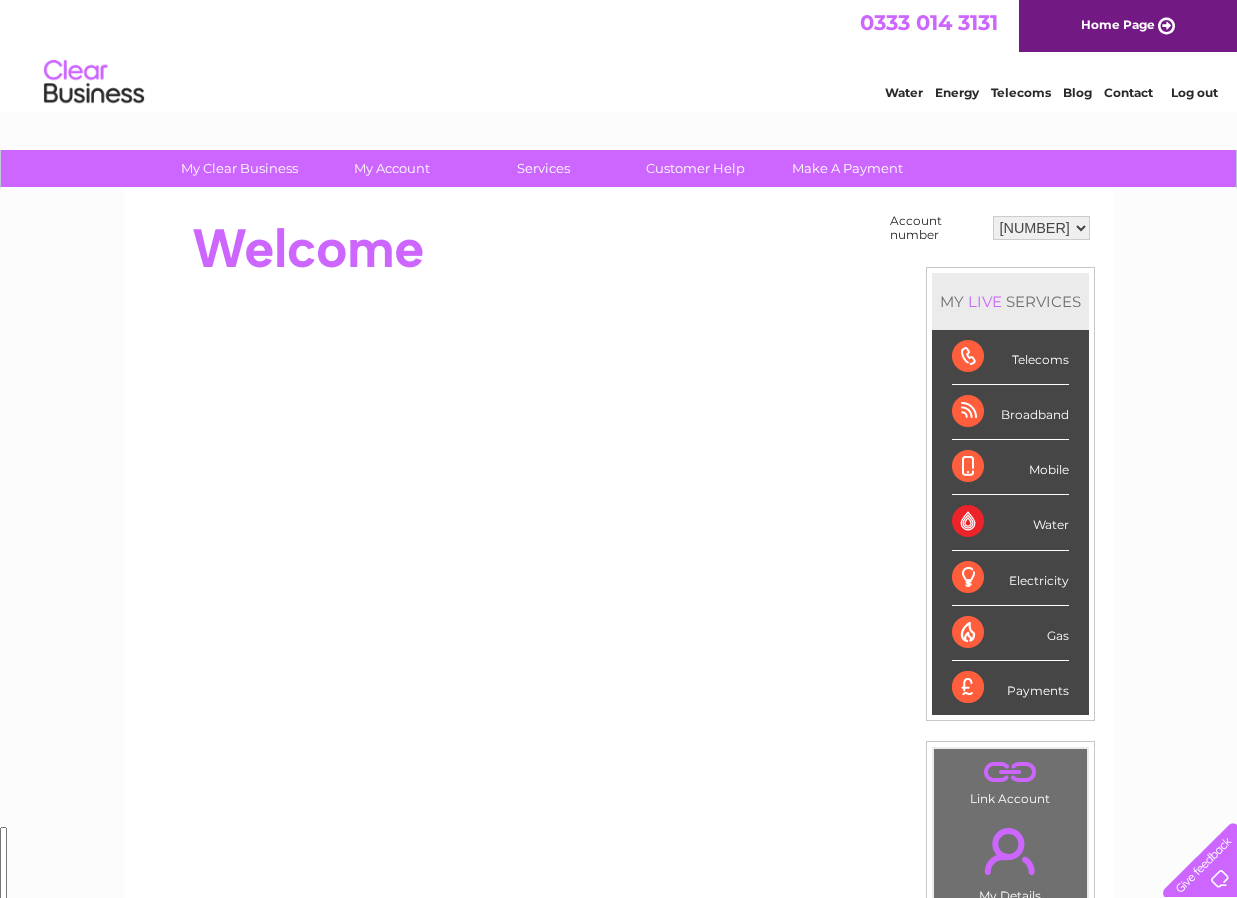 click on "Broadband" at bounding box center [1010, 412] 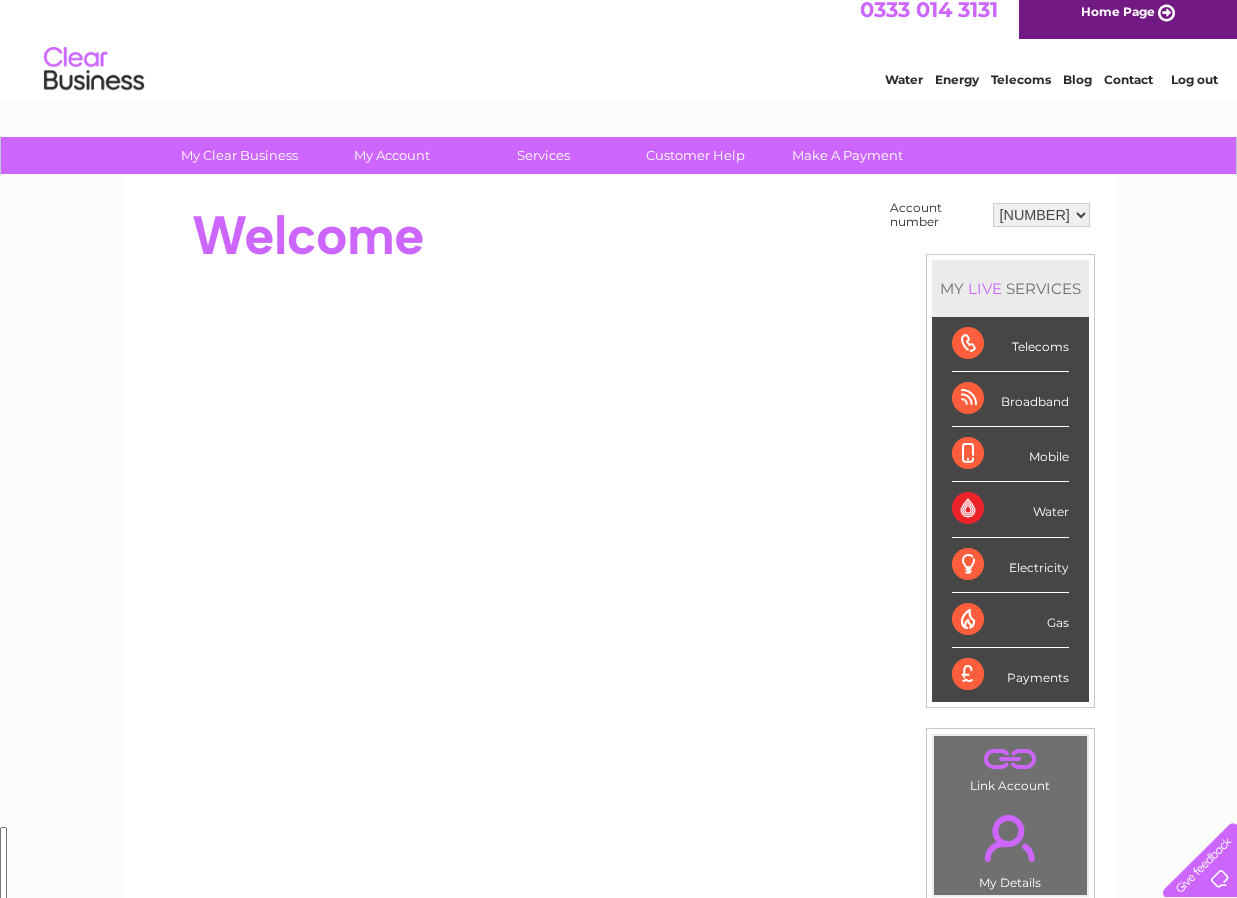 scroll, scrollTop: 24, scrollLeft: 0, axis: vertical 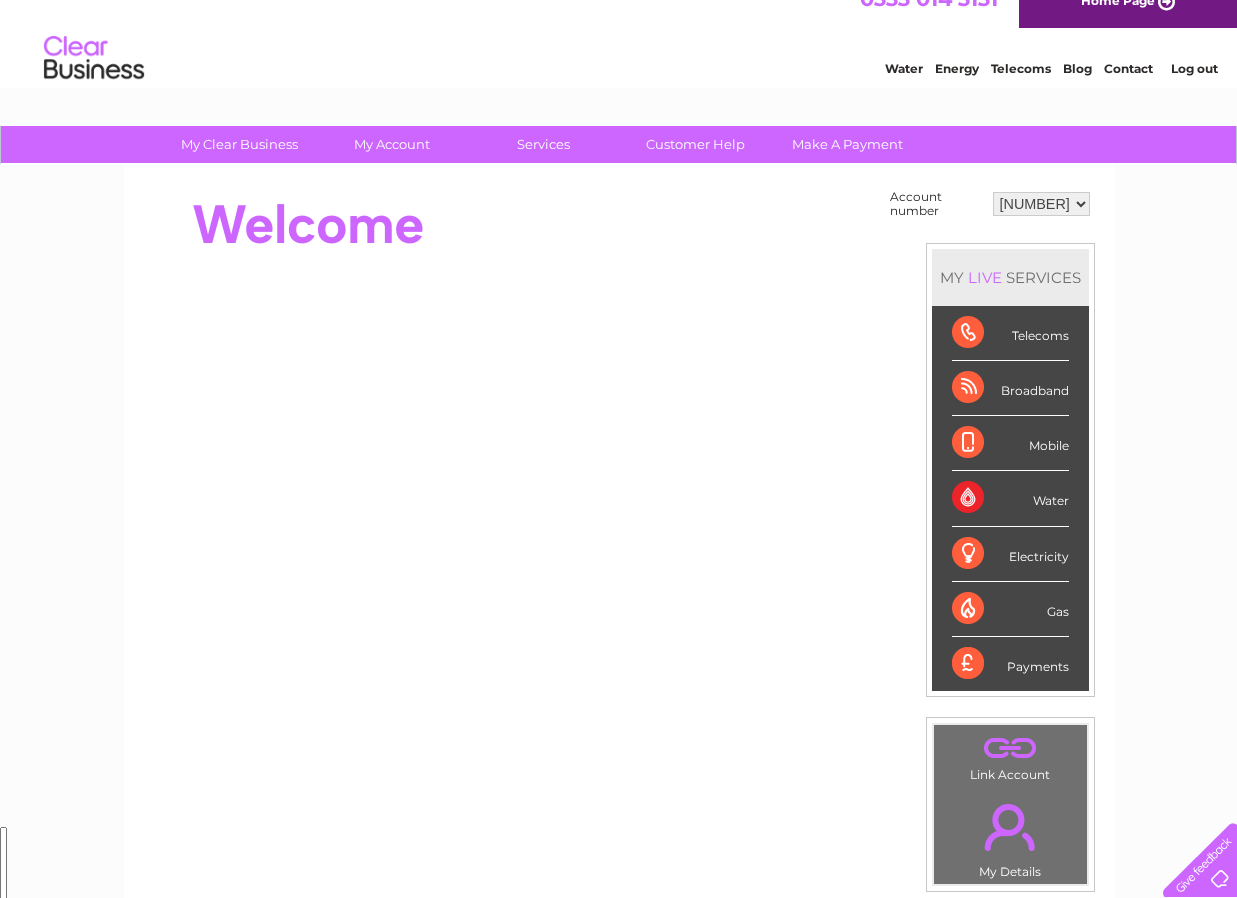 click on "Payments" at bounding box center (1010, 664) 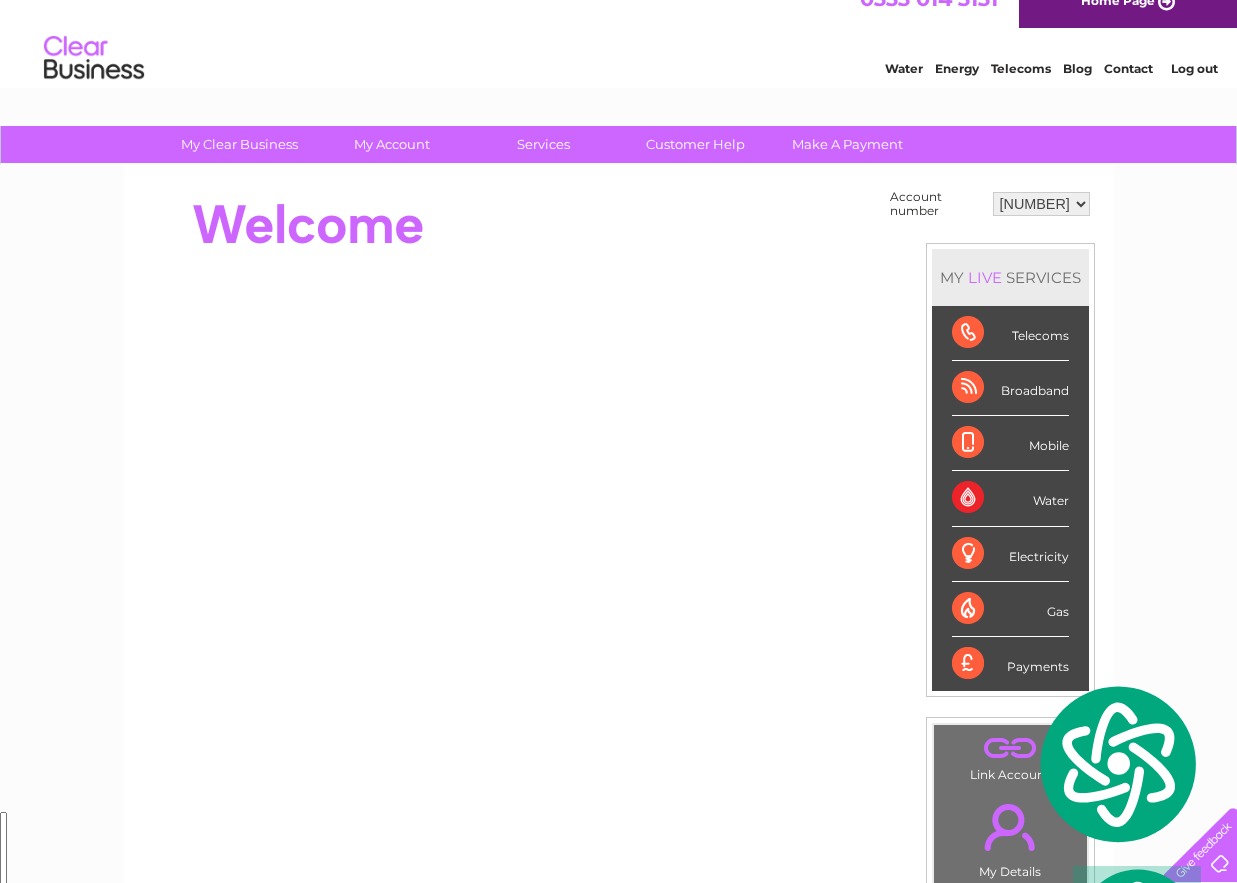 click on "Payments" at bounding box center [1010, 664] 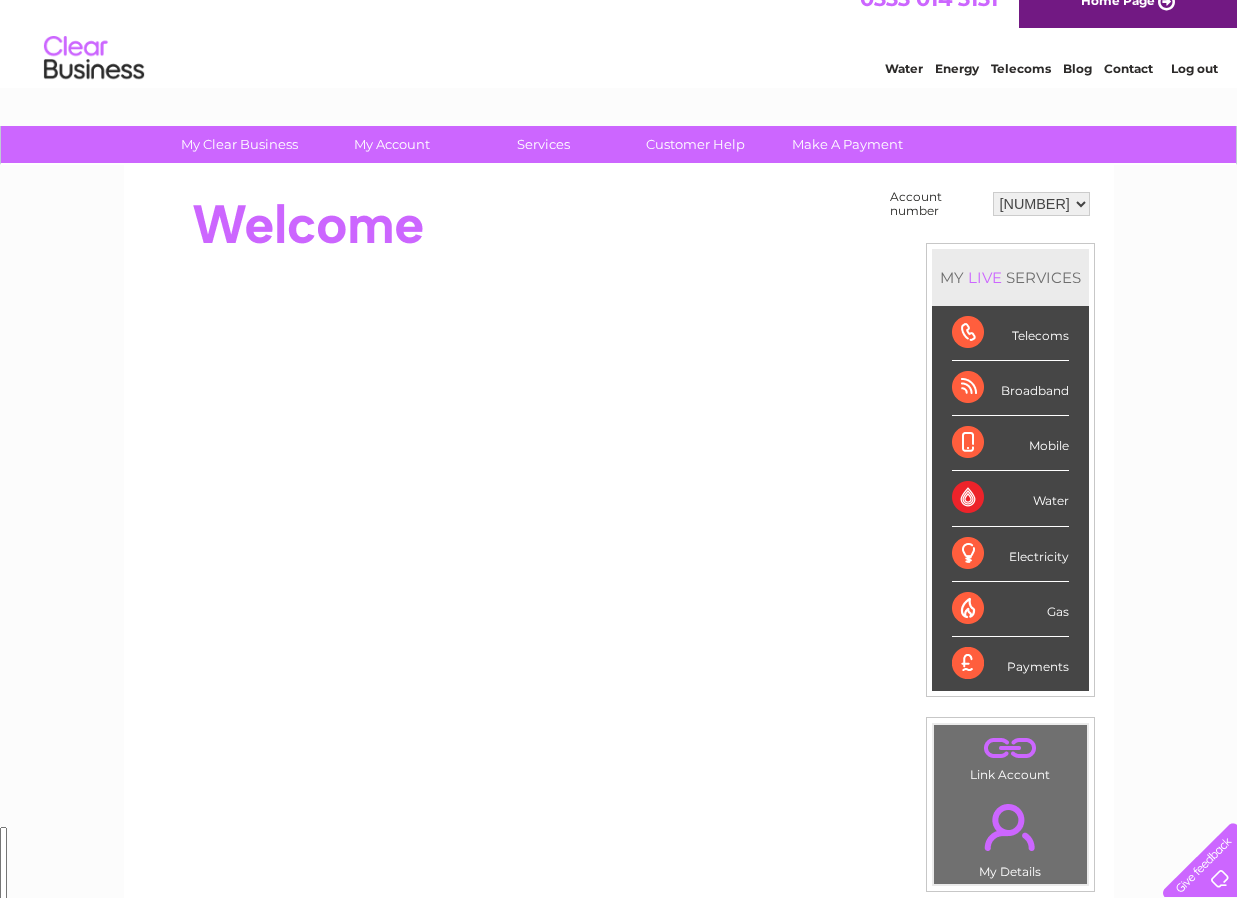 click on "Payments" at bounding box center (1010, 664) 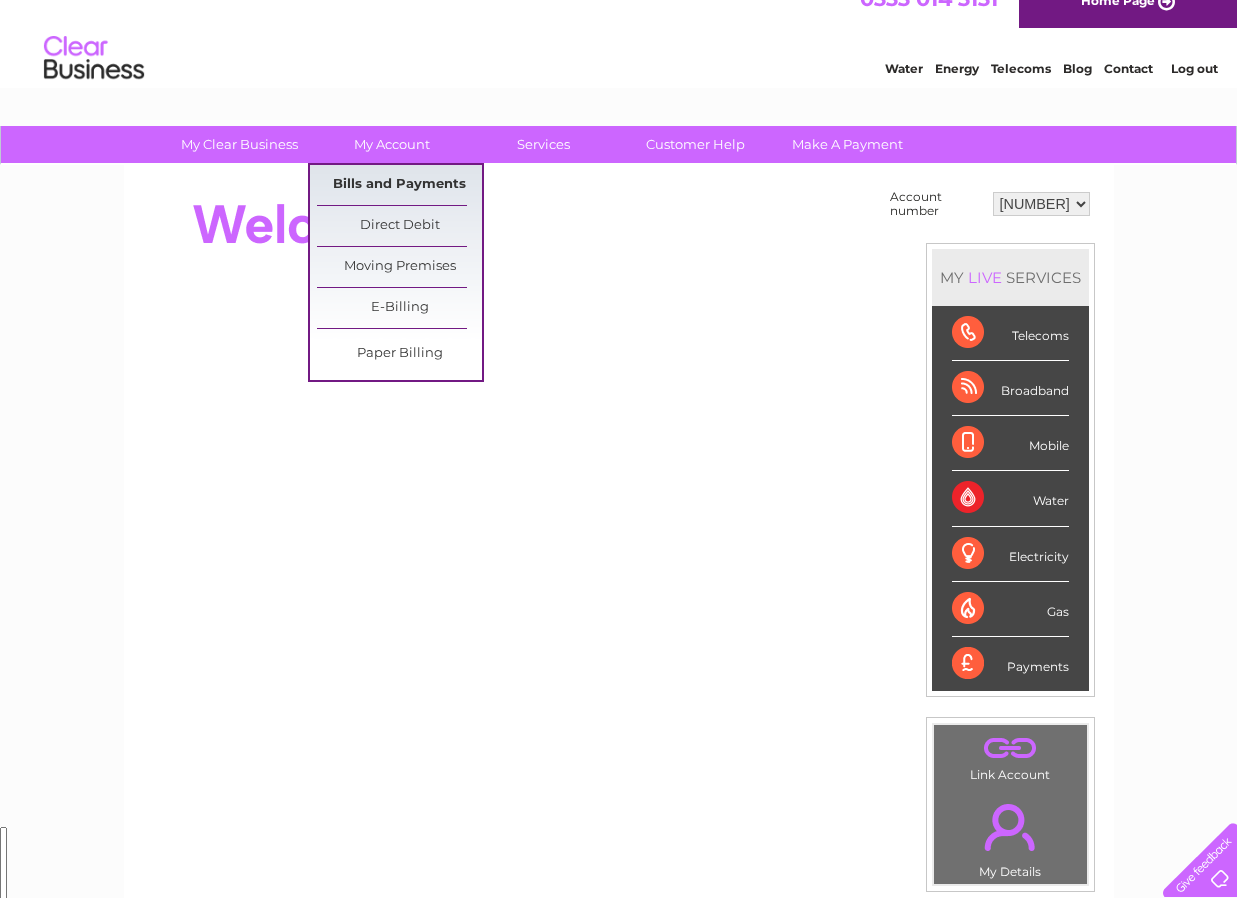 click on "Bills and Payments" at bounding box center (399, 185) 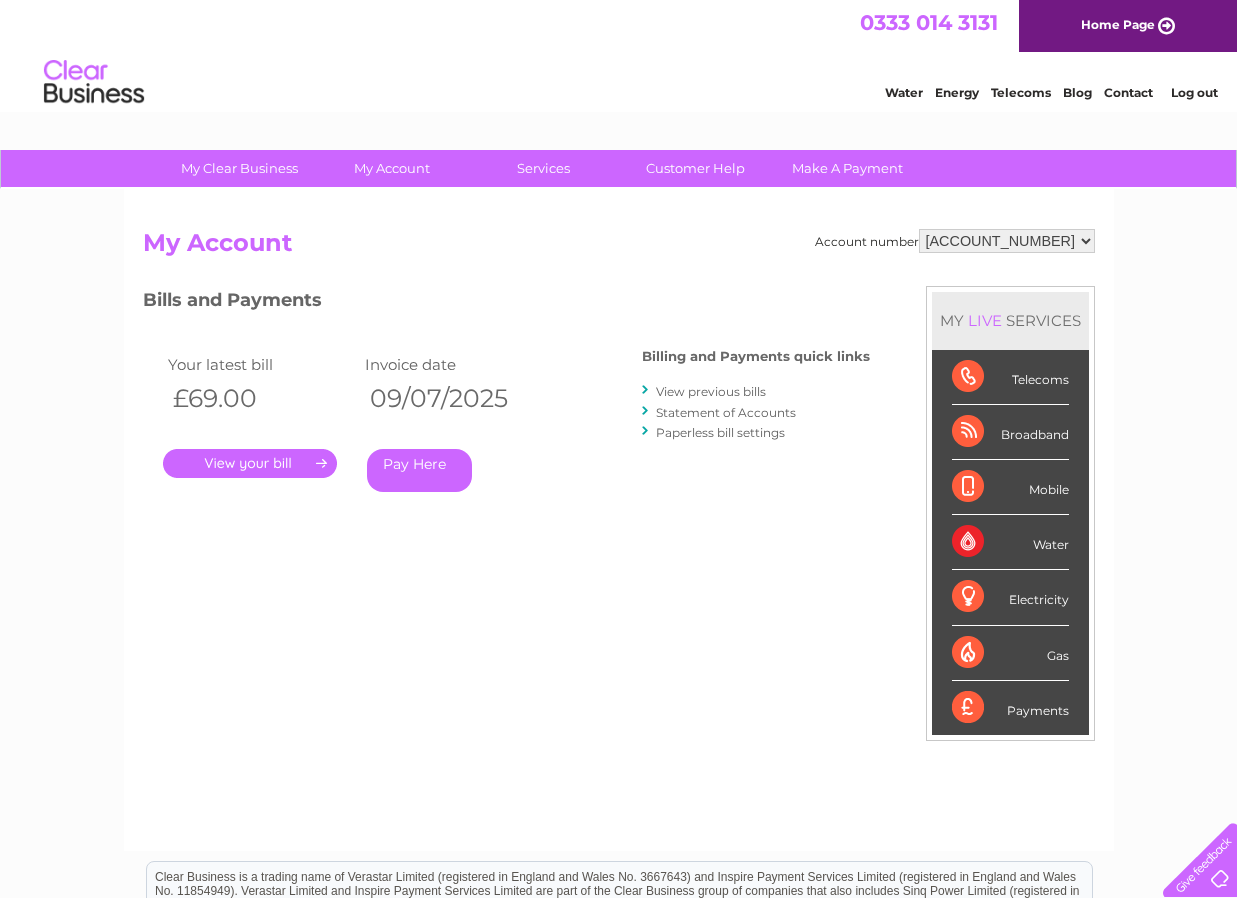scroll, scrollTop: 0, scrollLeft: 0, axis: both 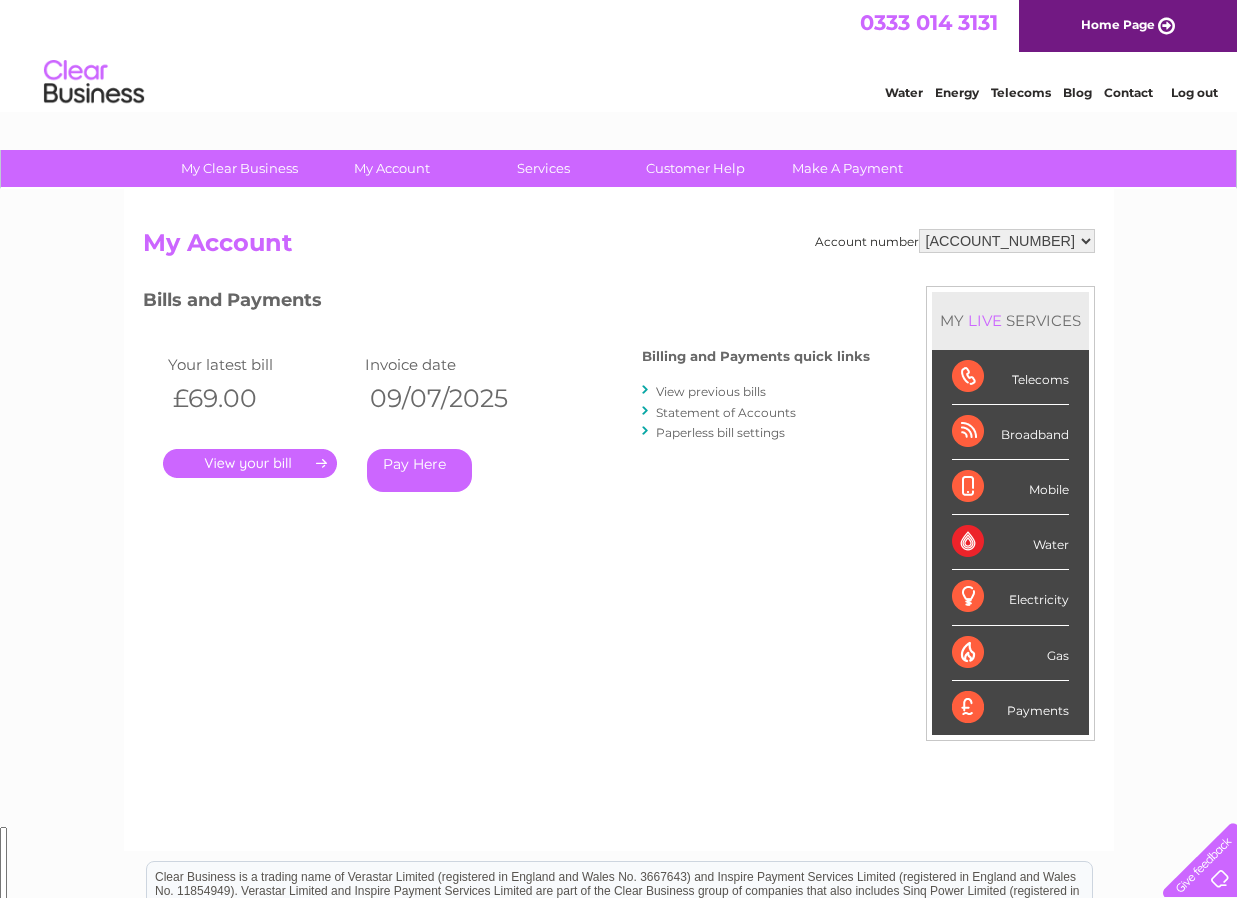click on "Account number    30312641
My Account
MY LIVE SERVICES
Telecoms
Broadband
Mobile
Water
Electricity
Gas
Payments
Bills and Payments
Billing and Payments quick links
." at bounding box center [619, 530] 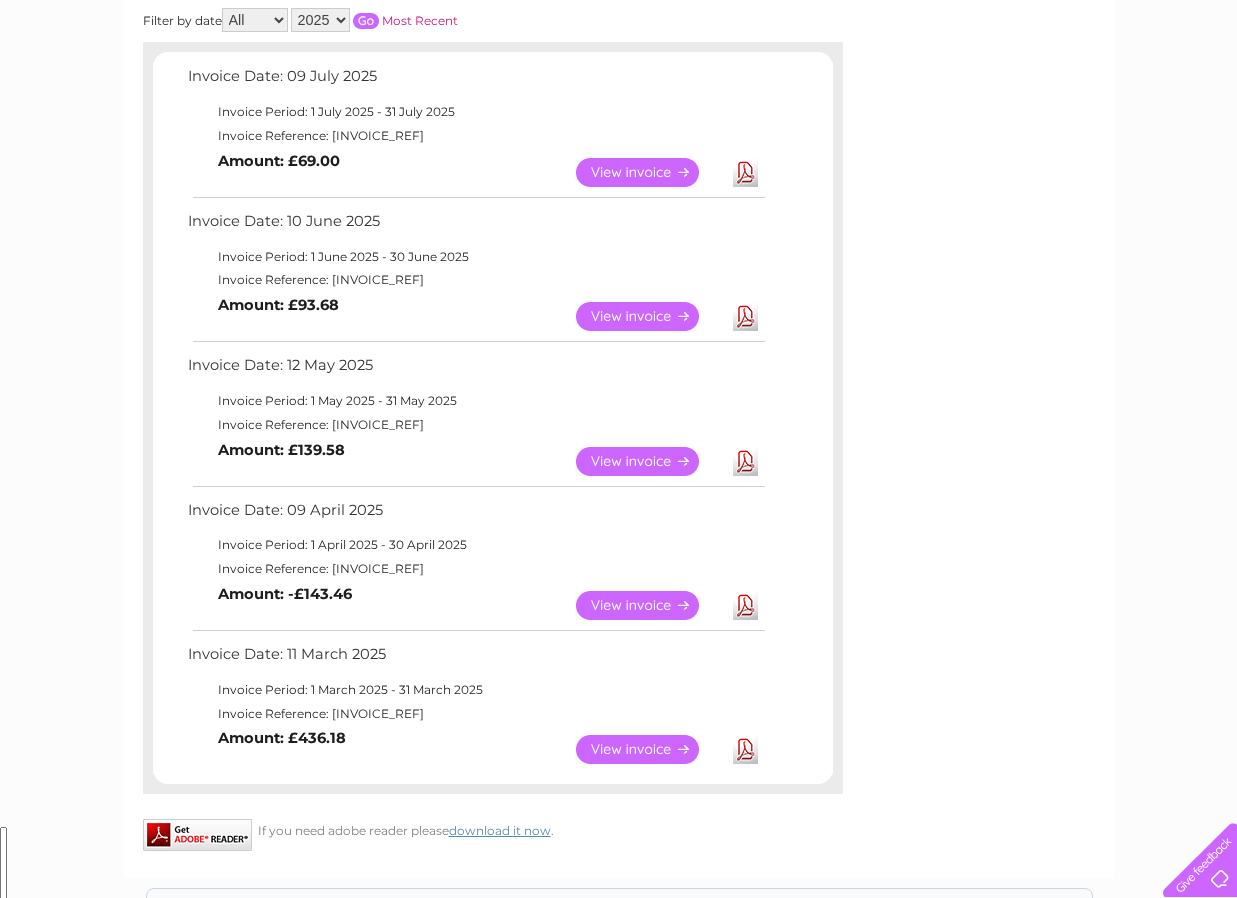 scroll, scrollTop: 360, scrollLeft: 0, axis: vertical 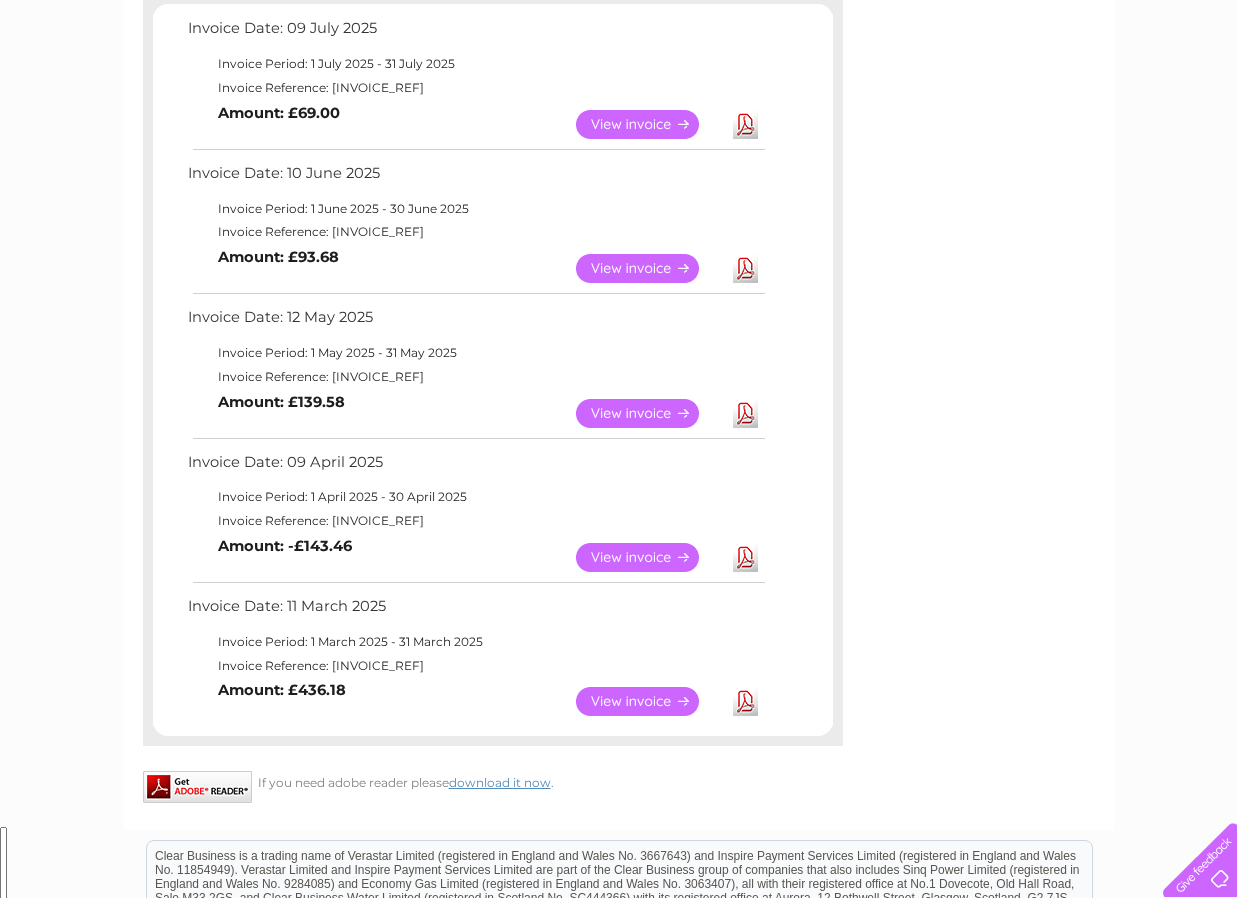 click on "View" at bounding box center [649, 701] 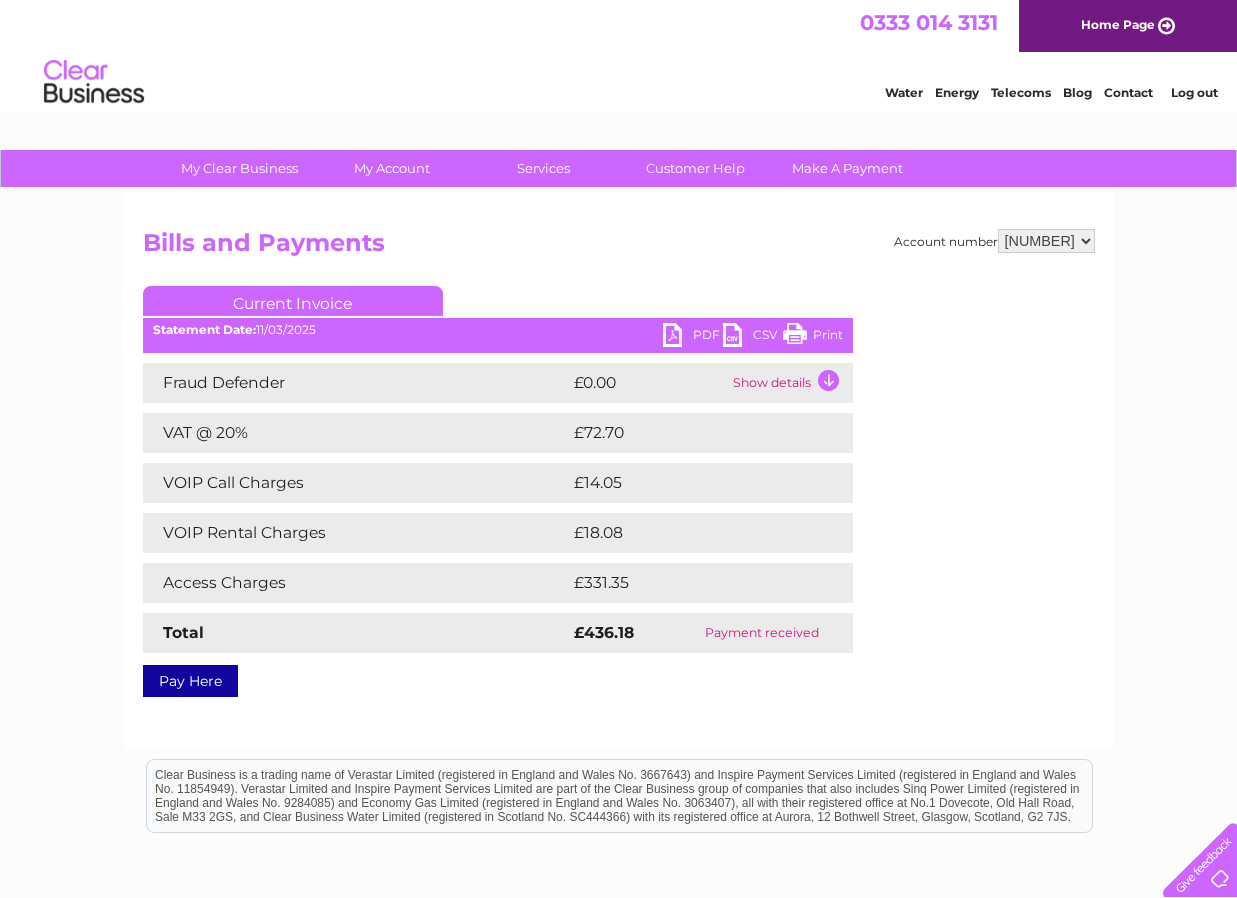 scroll, scrollTop: 0, scrollLeft: 0, axis: both 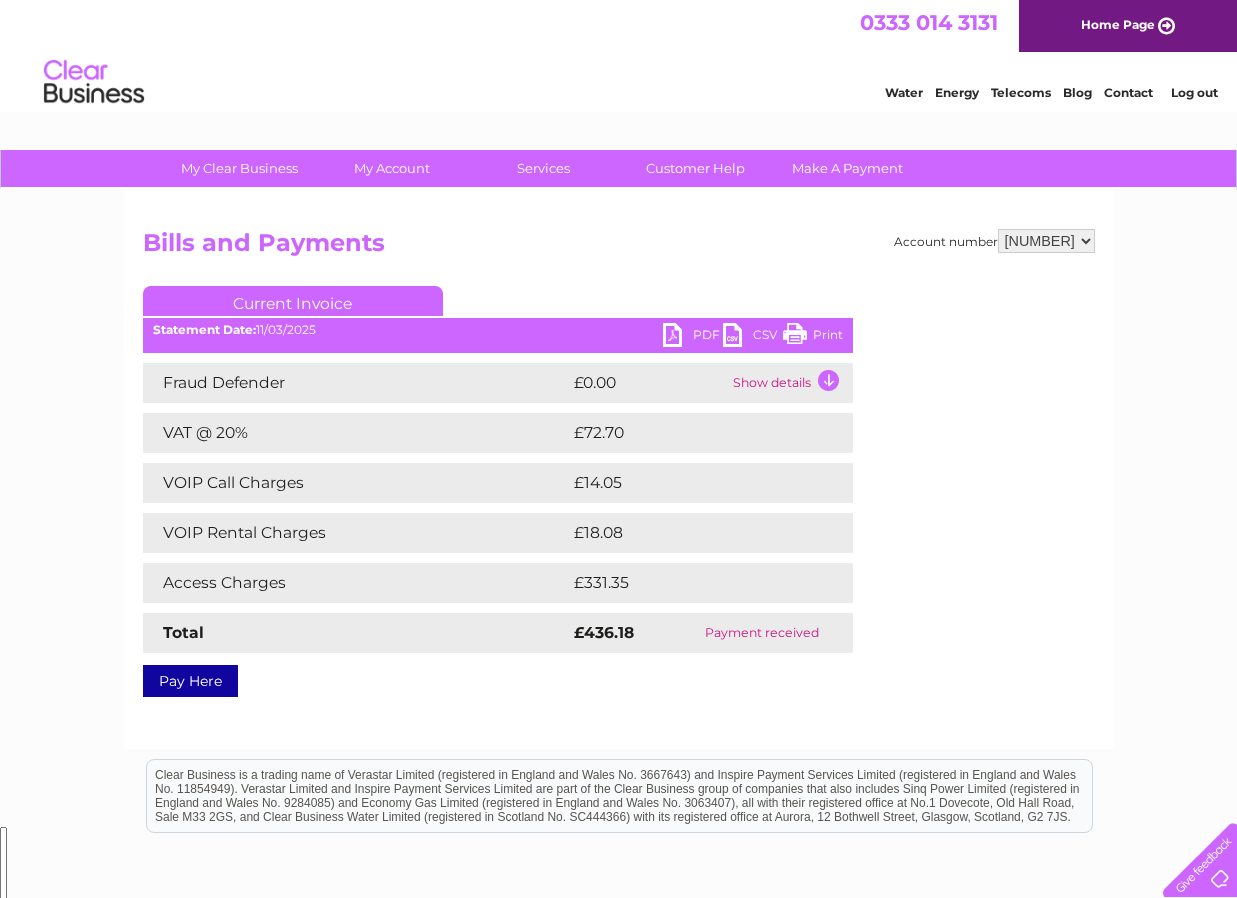 click on "PDF" at bounding box center [693, 337] 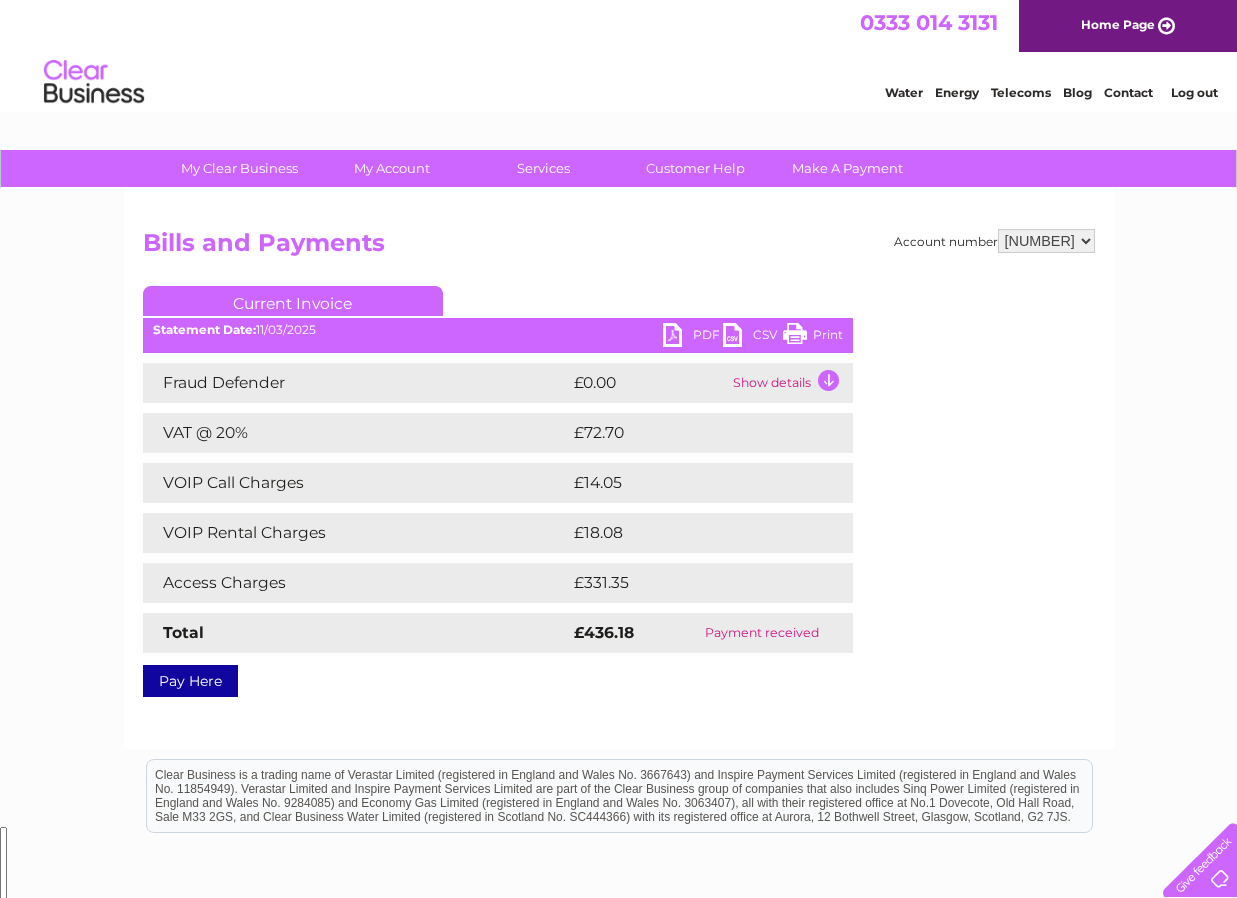 click on "My Clear Business
Login Details
My Details
My Preferences
Link Account
My Account
Bills and Payments   Direct Debit   Moving Premises" at bounding box center (618, 620) 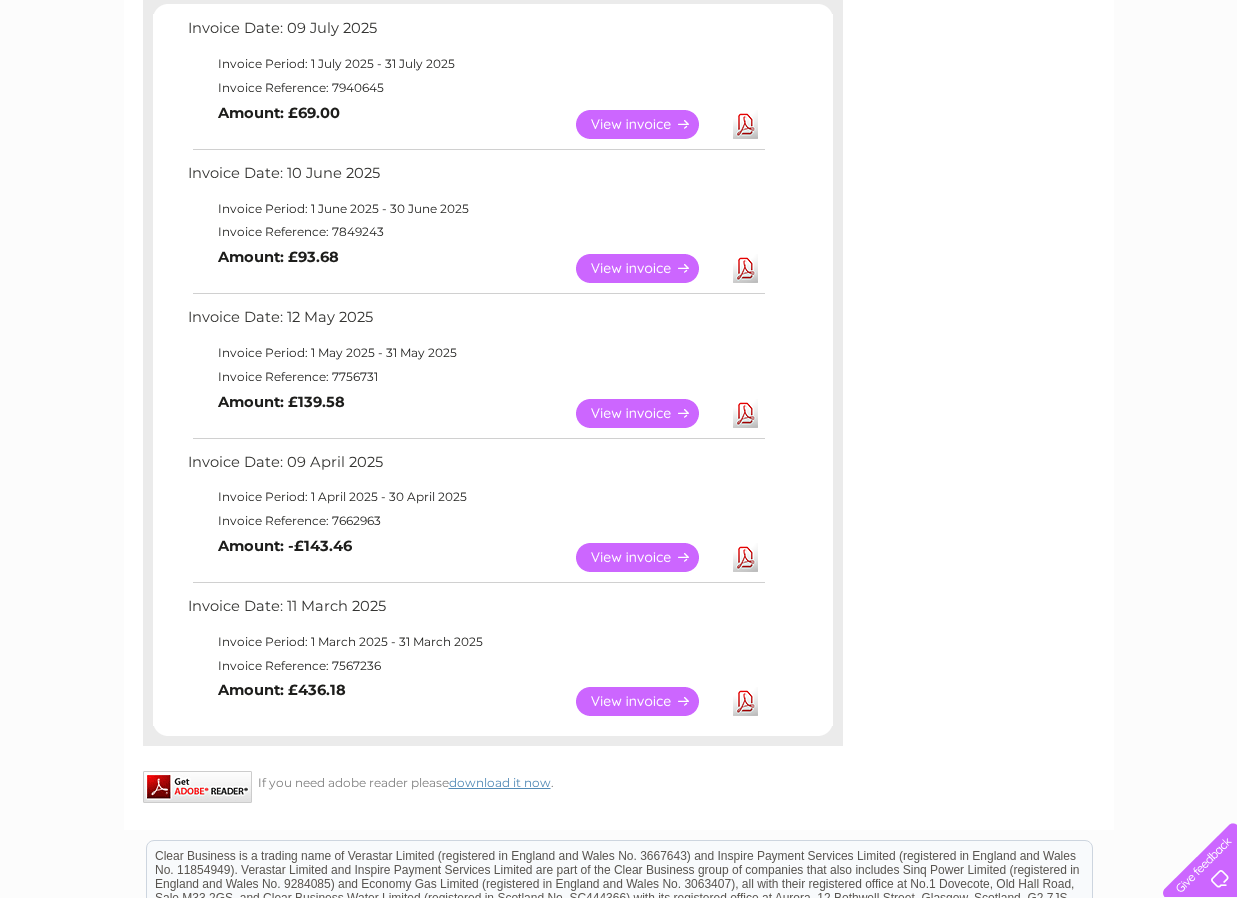 scroll, scrollTop: 0, scrollLeft: 0, axis: both 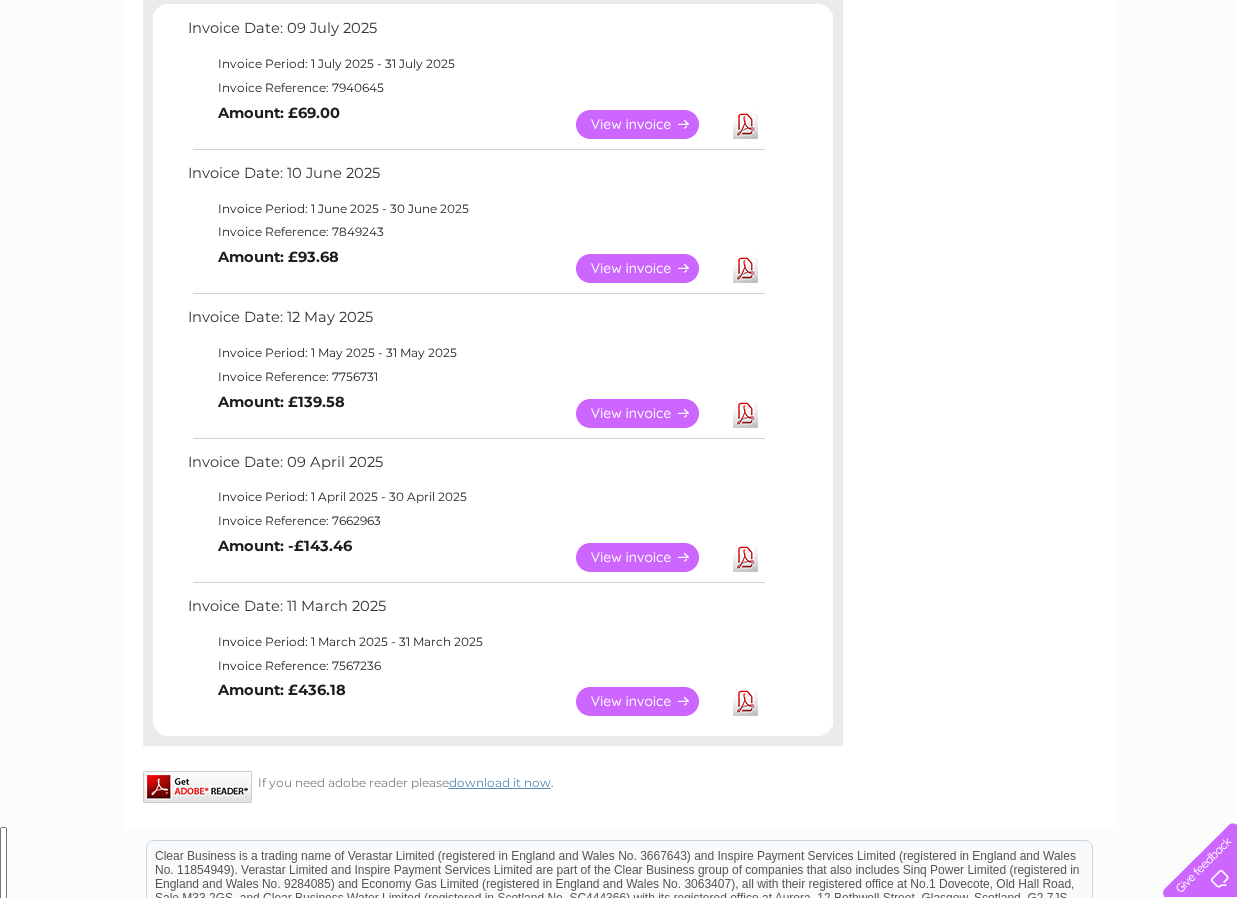 click on "Invoice Reference: 7662963" at bounding box center (475, 521) 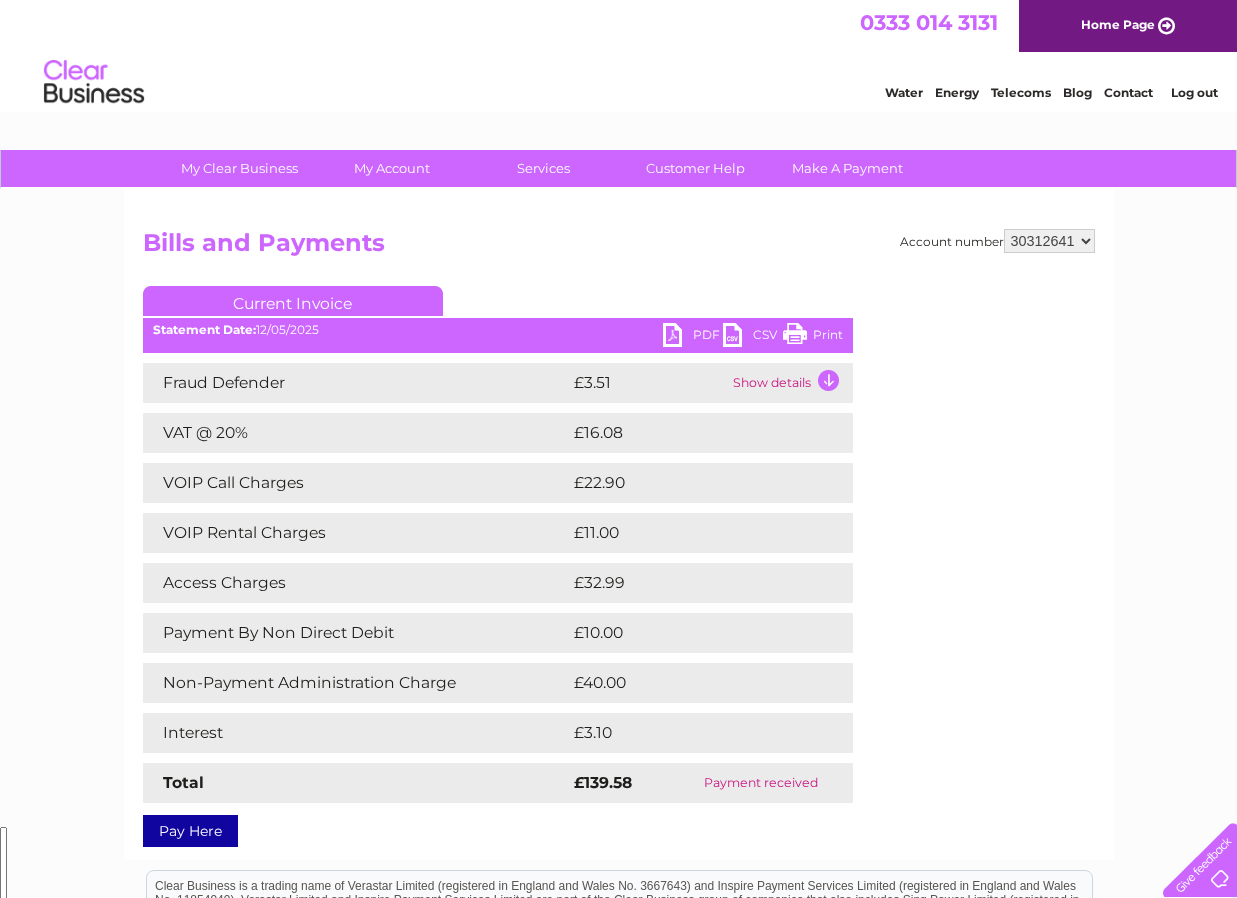 scroll, scrollTop: 0, scrollLeft: 0, axis: both 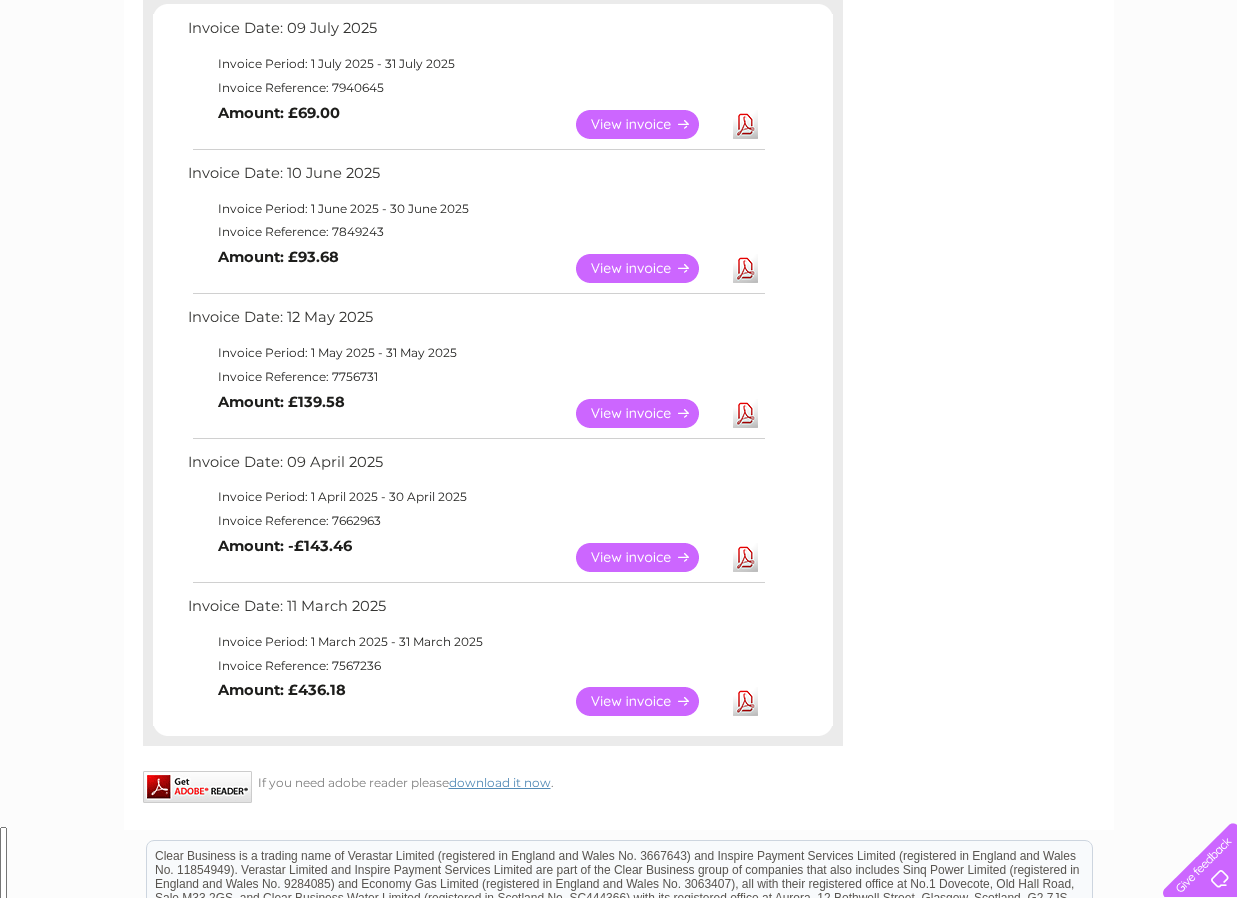 click on "View" at bounding box center (649, 413) 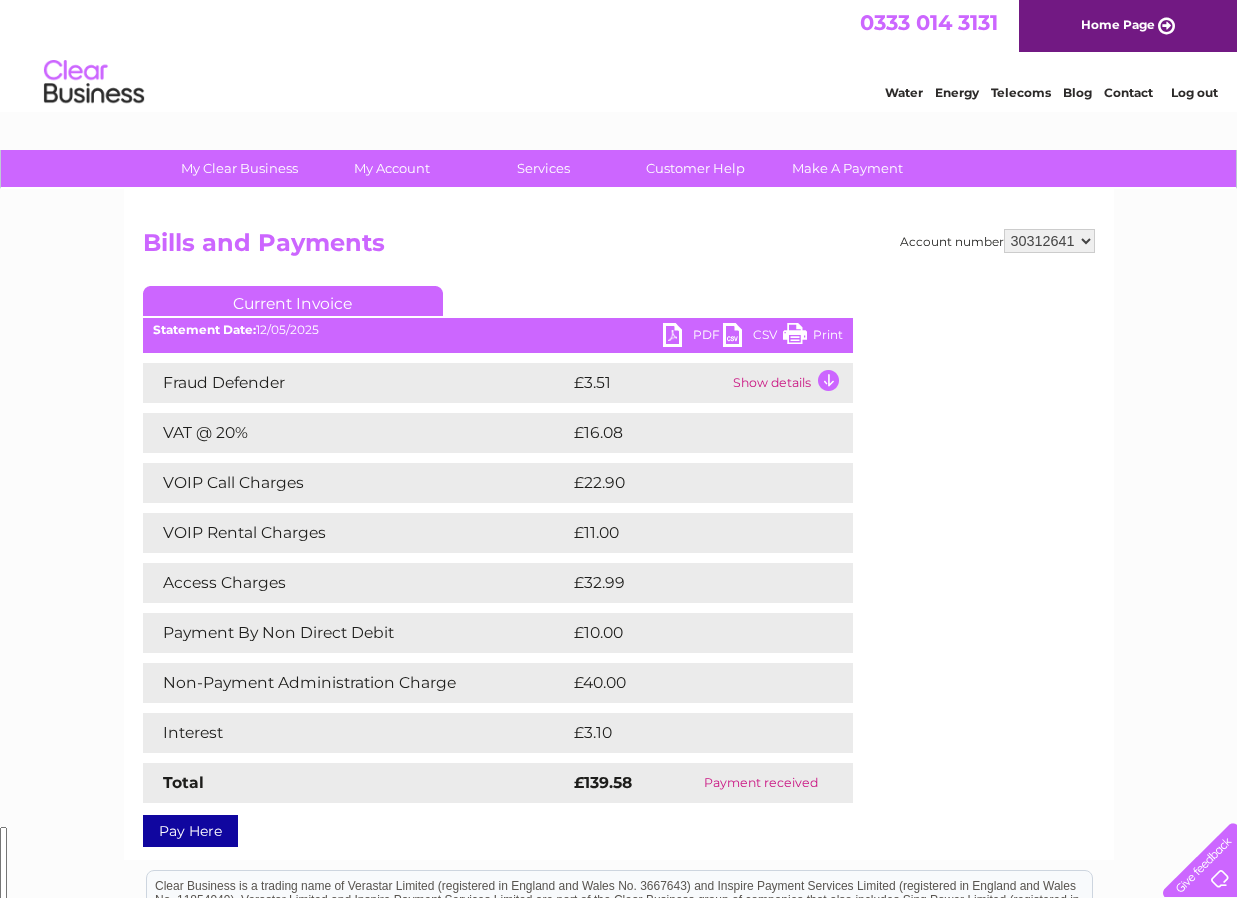scroll, scrollTop: 0, scrollLeft: 0, axis: both 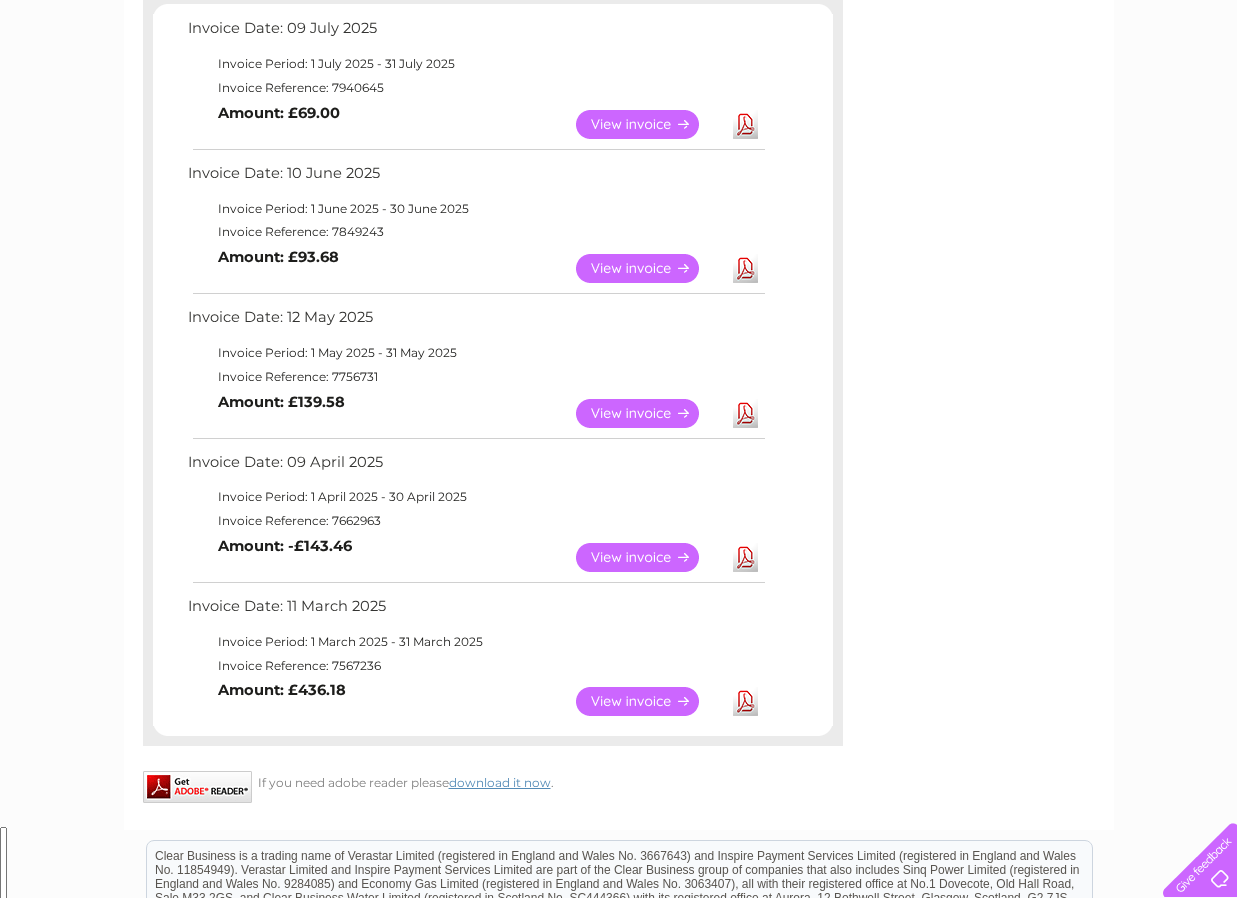click on "Download" at bounding box center (745, 413) 